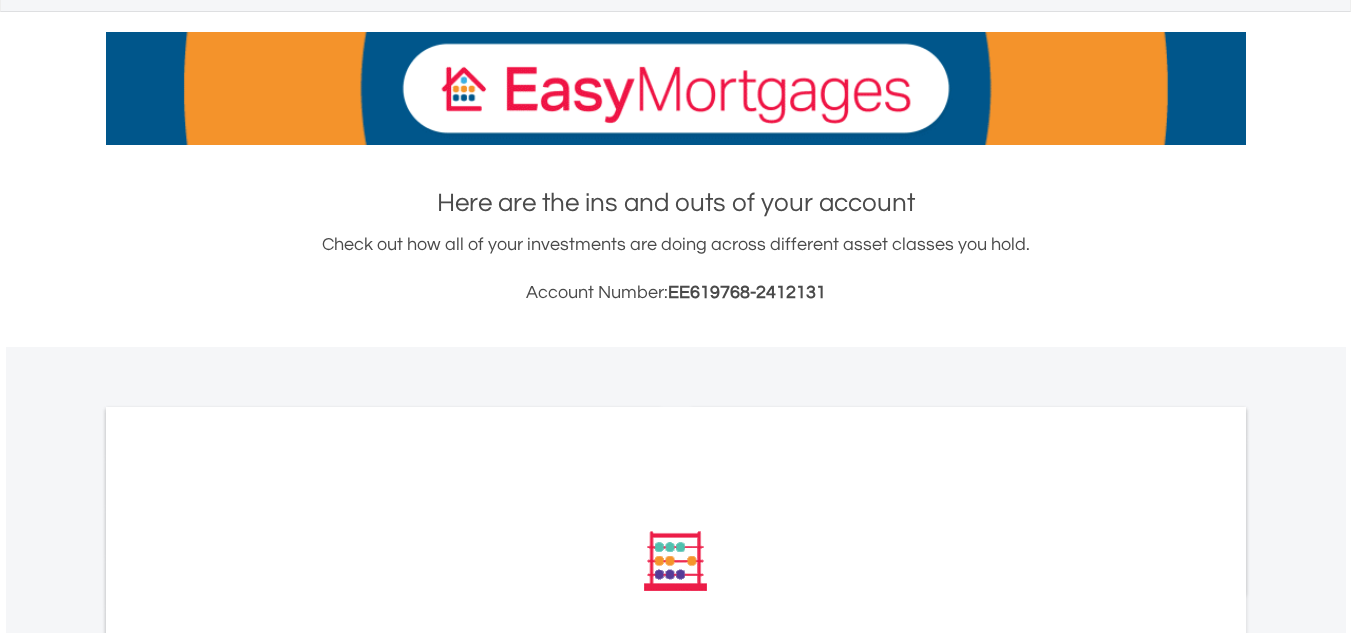 scroll, scrollTop: 787, scrollLeft: 0, axis: vertical 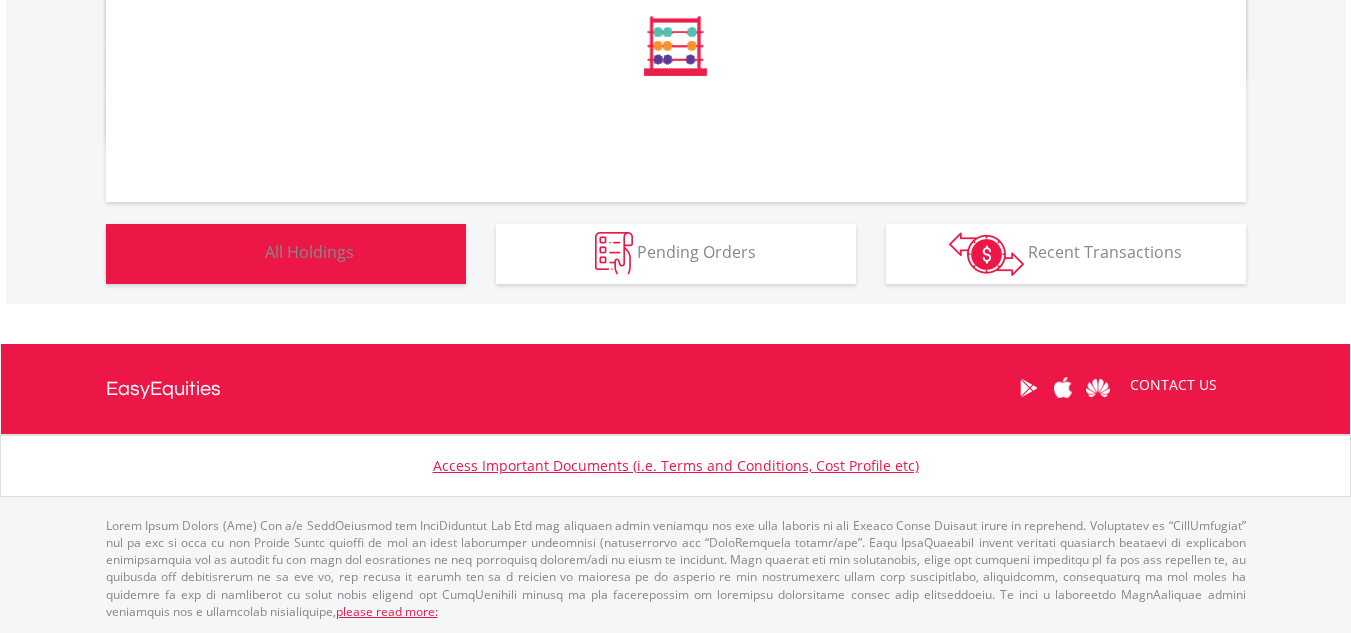click on "Holdings
All Holdings" at bounding box center (286, 254) 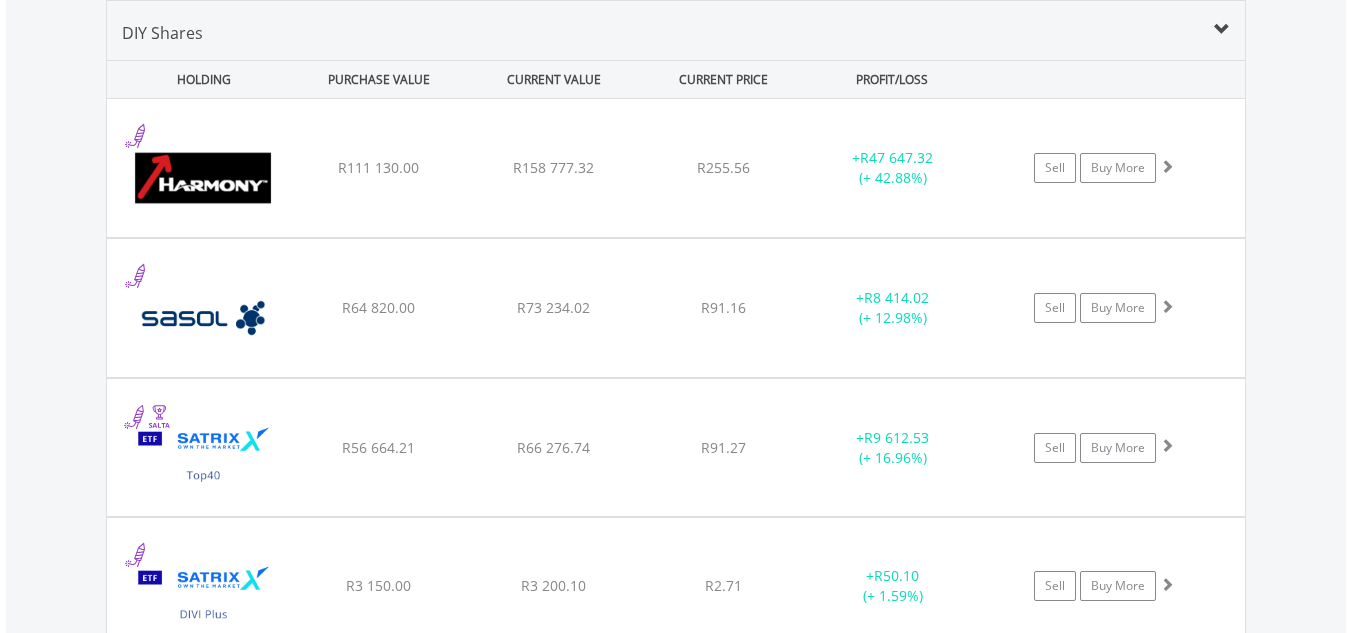 scroll, scrollTop: 1523, scrollLeft: 0, axis: vertical 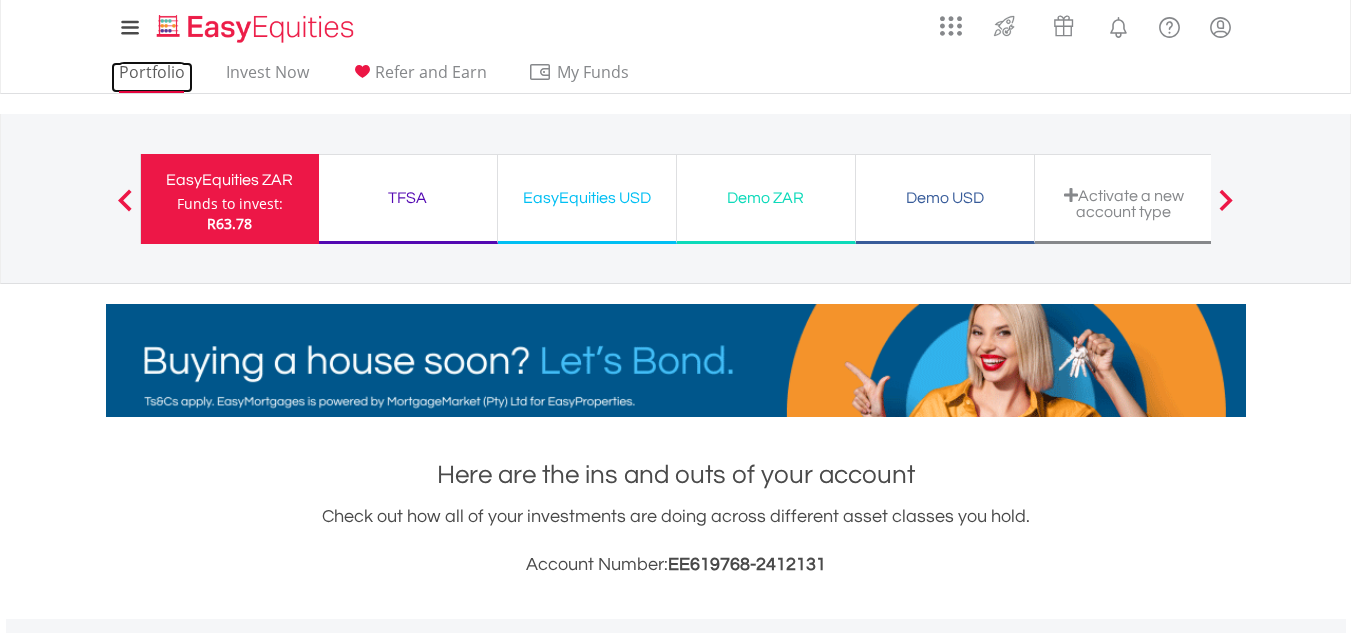 click on "Portfolio" at bounding box center [152, 77] 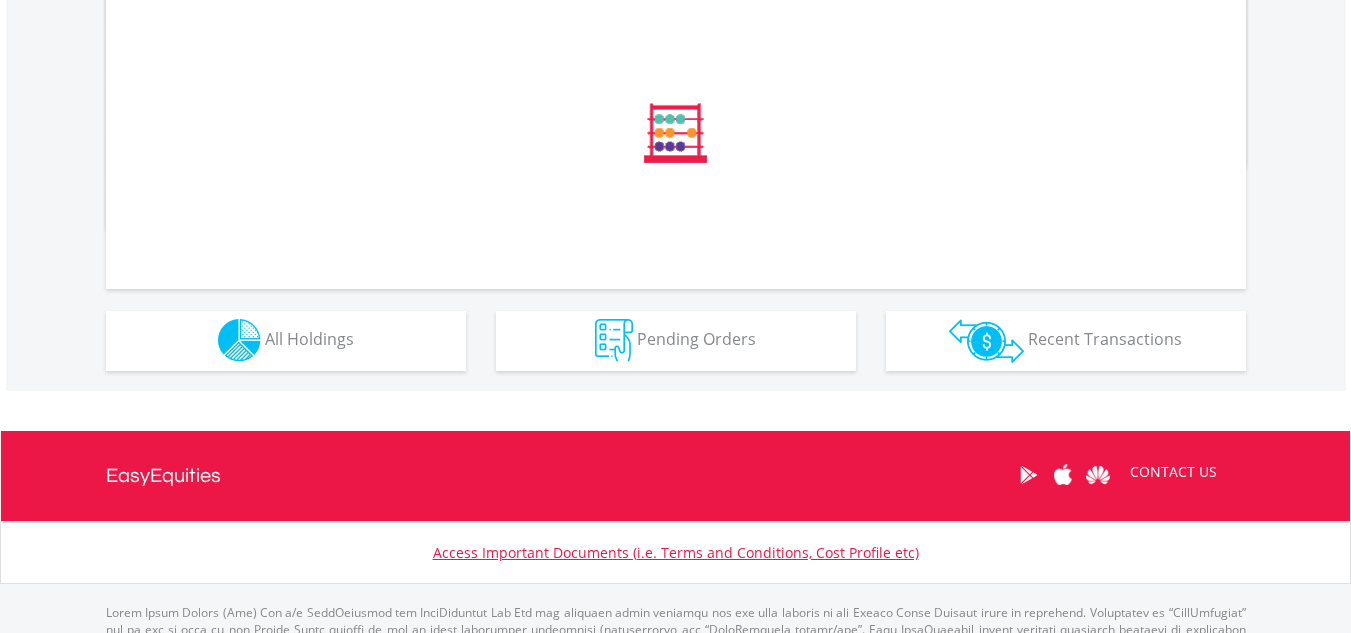 scroll, scrollTop: 1072, scrollLeft: 0, axis: vertical 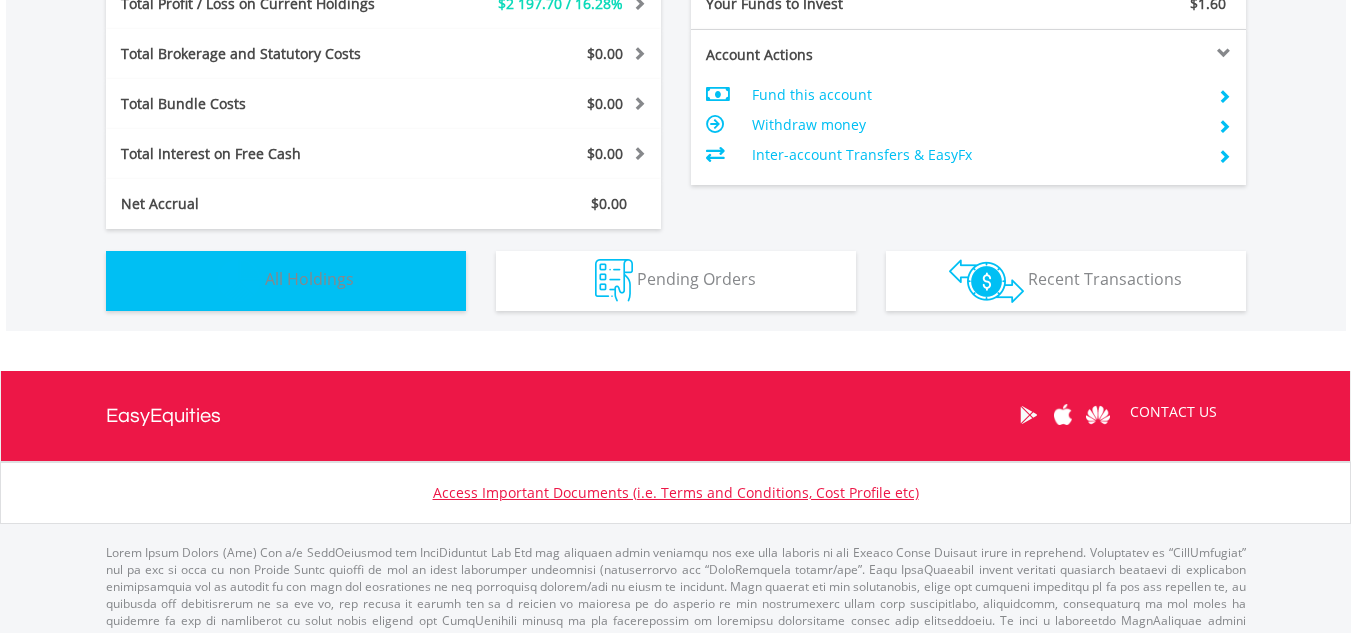 click on "All Holdings" at bounding box center [309, 279] 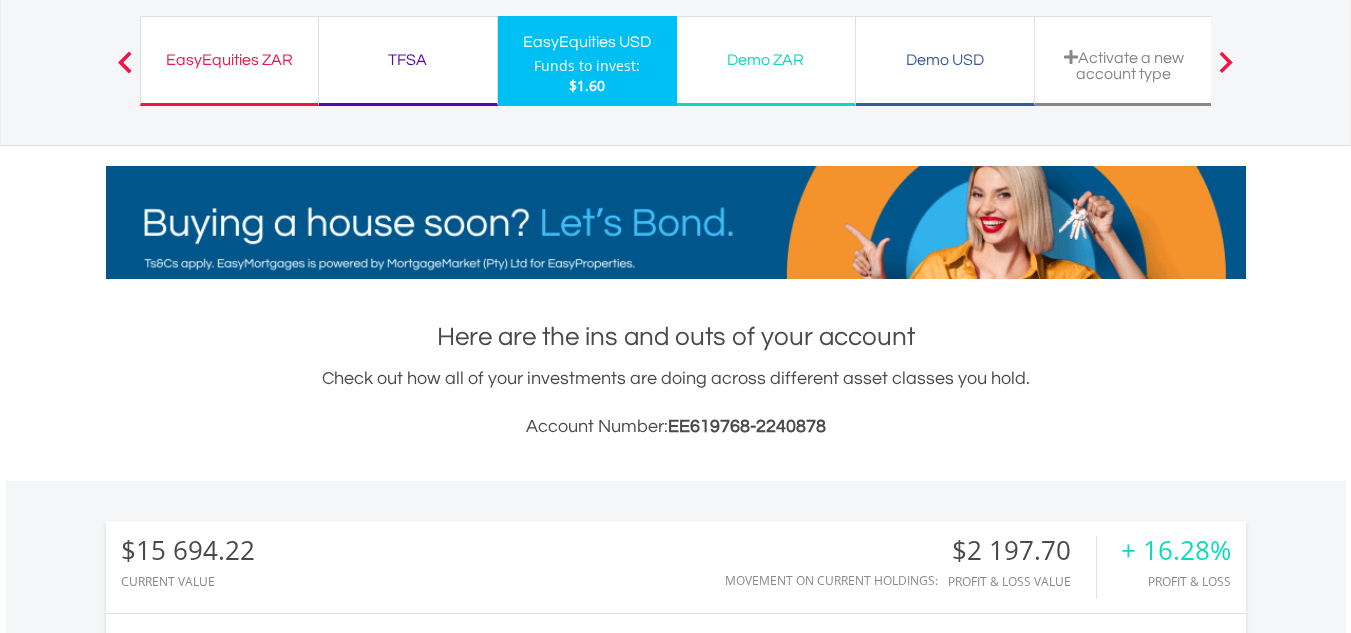 scroll, scrollTop: 400, scrollLeft: 0, axis: vertical 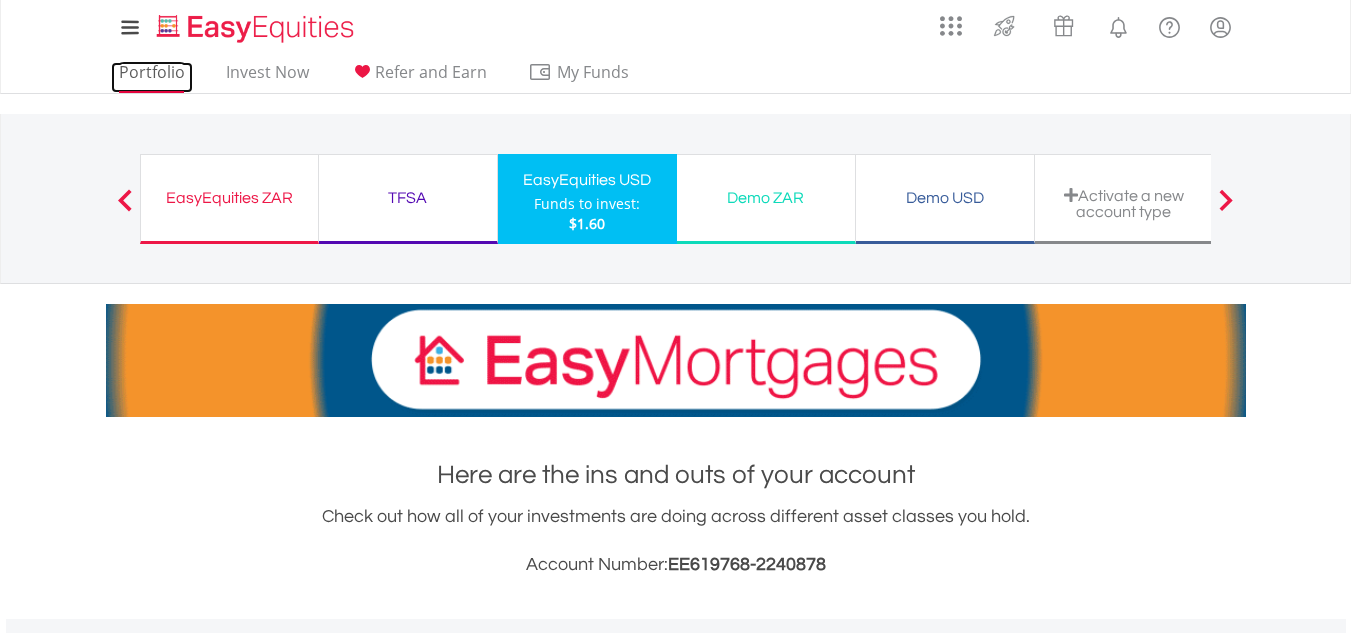 click on "Portfolio" at bounding box center (152, 77) 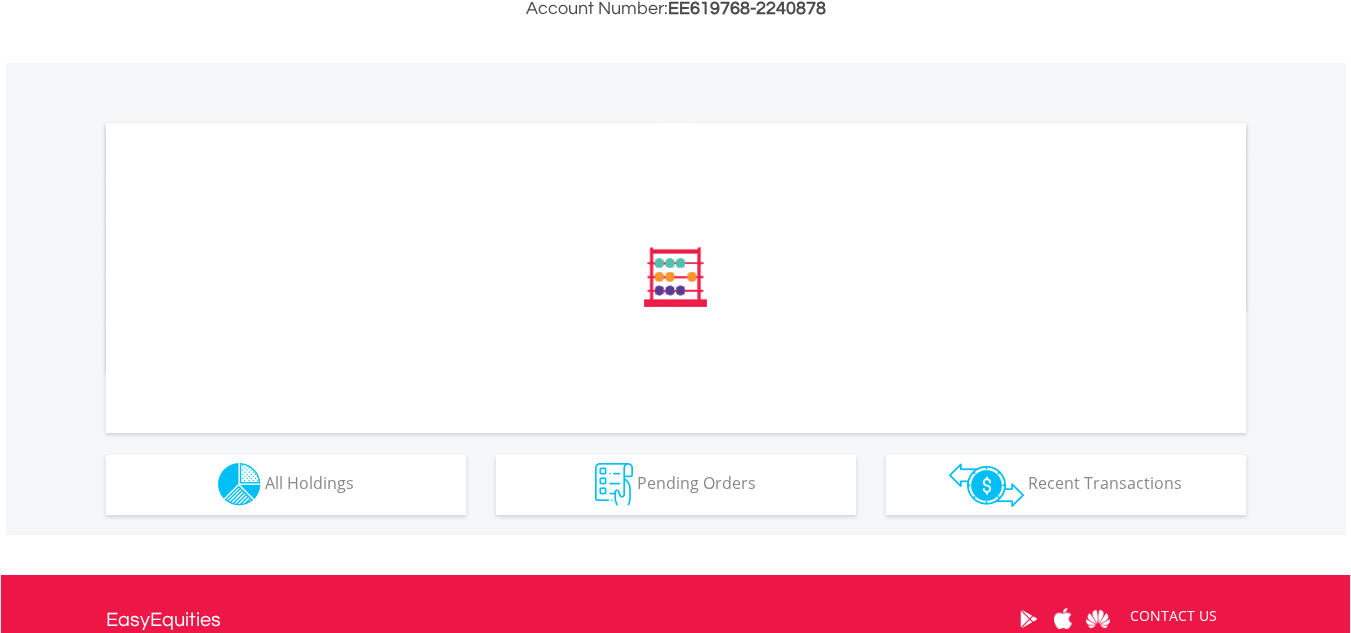 scroll, scrollTop: 600, scrollLeft: 0, axis: vertical 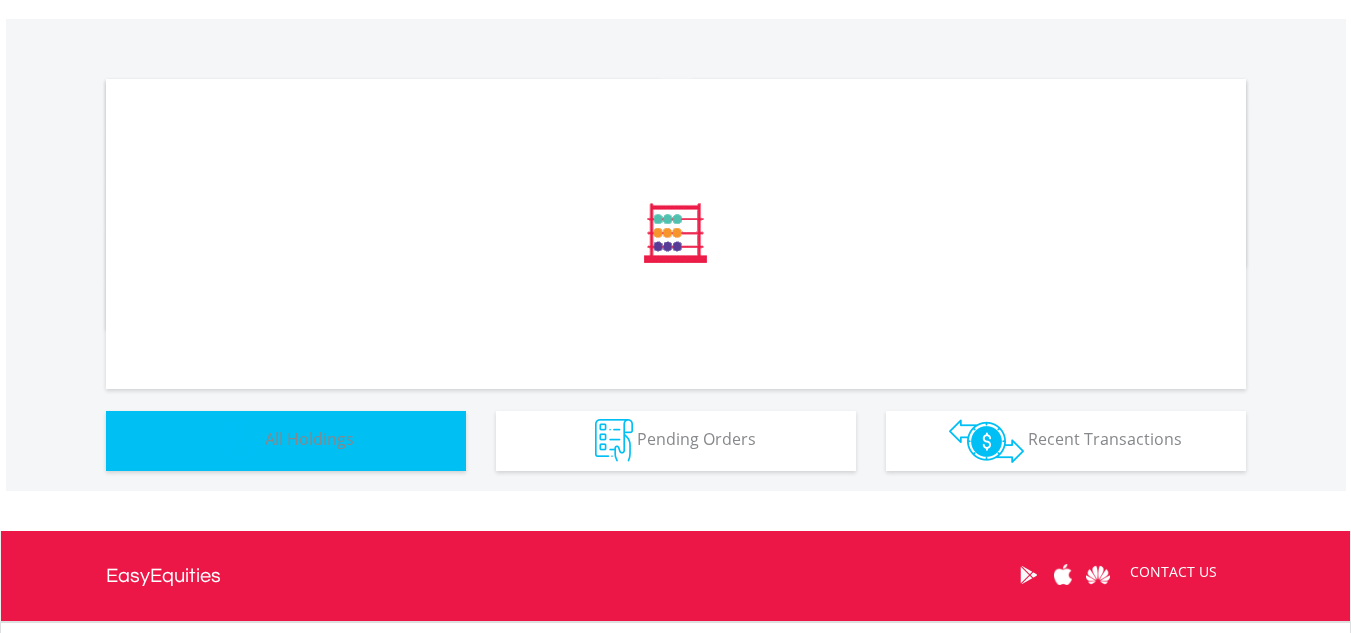 click on "All Holdings" at bounding box center (309, 439) 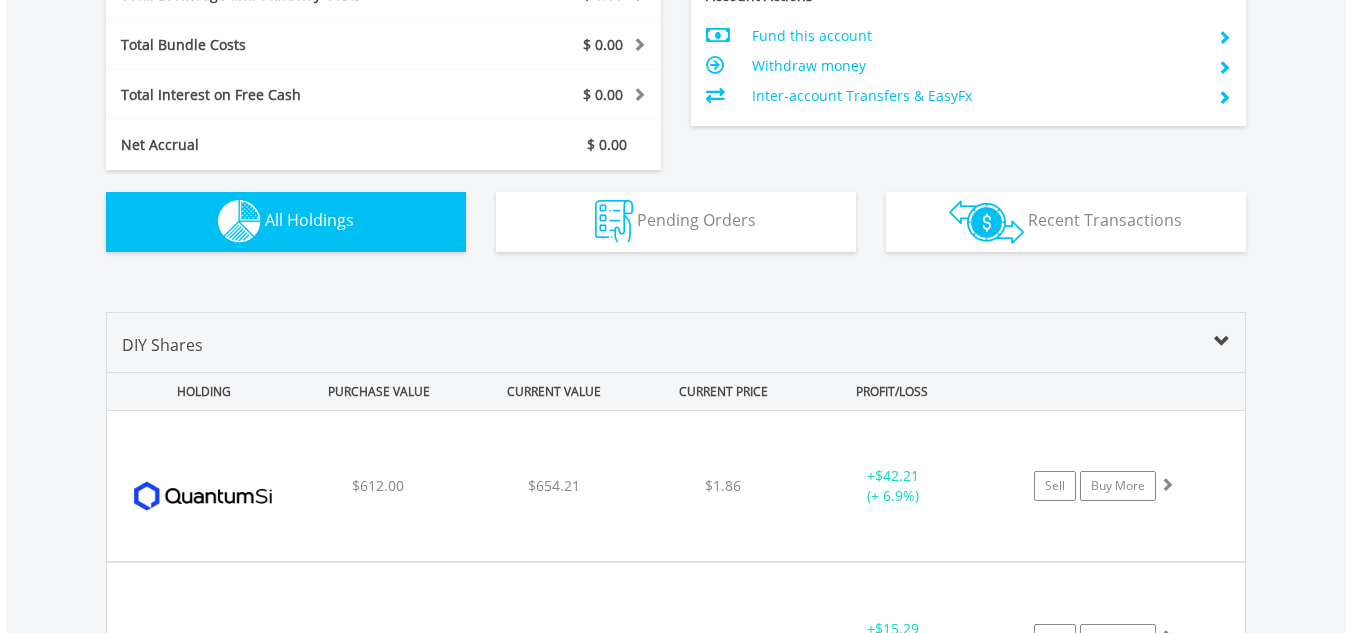 scroll, scrollTop: 1443, scrollLeft: 0, axis: vertical 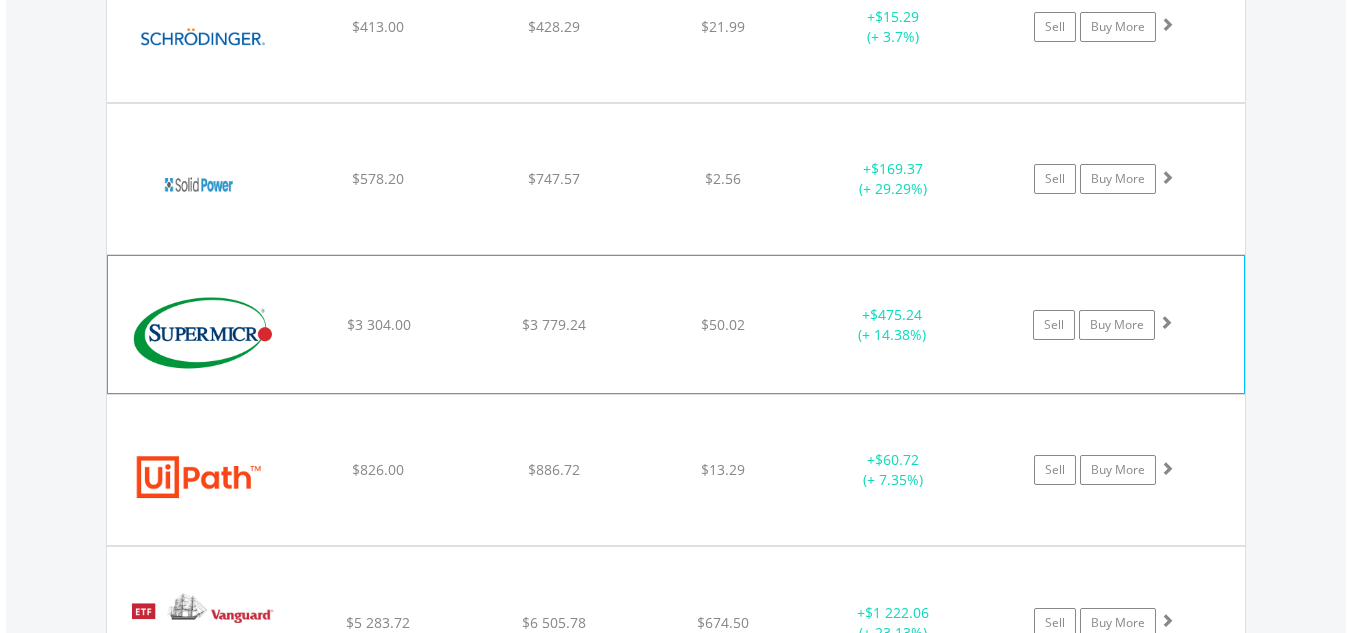 click on "﻿
Super Micro Computer Inc
$3 304.00
$3 779.24
$50.02
+  $475.24 (+ 14.38%)
Sell
Buy More" at bounding box center (676, -126) 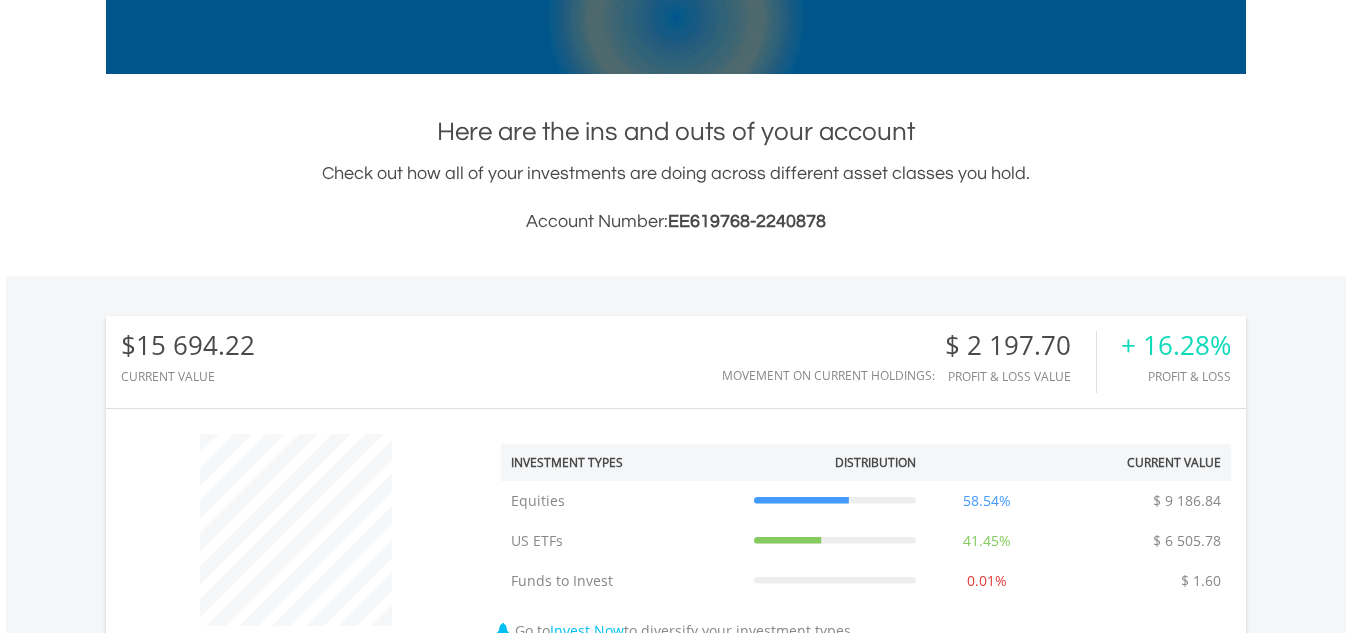 scroll, scrollTop: 0, scrollLeft: 0, axis: both 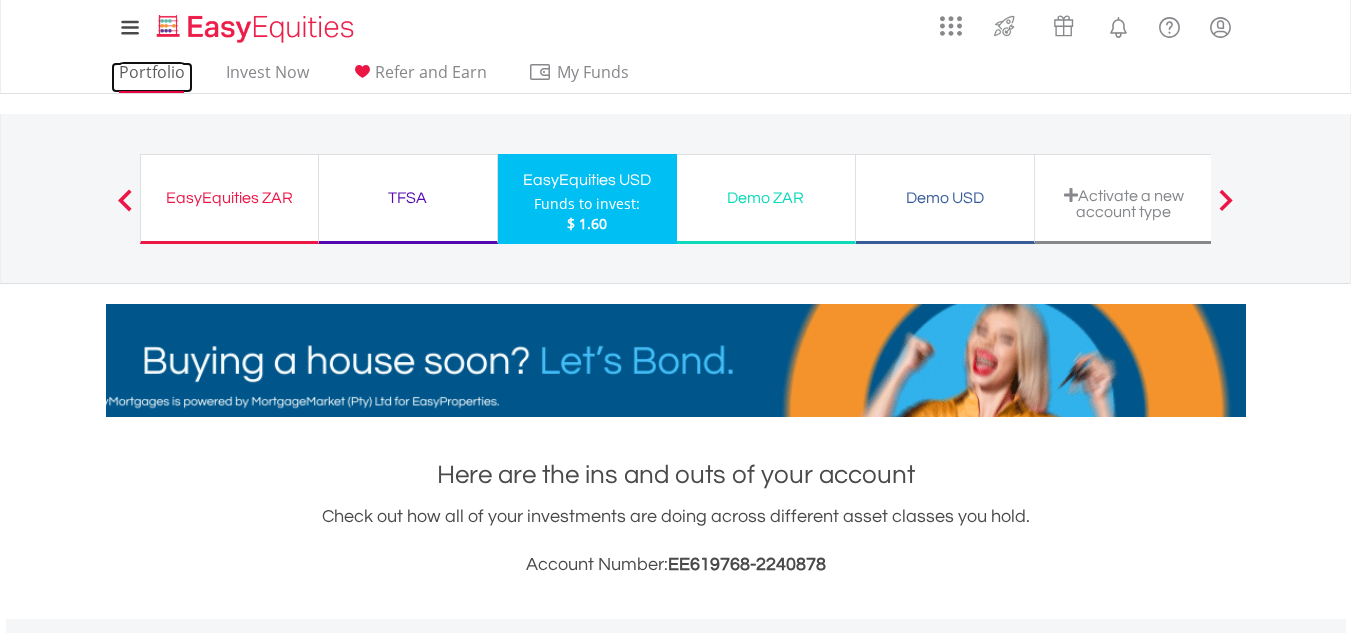click on "Portfolio" at bounding box center [152, 77] 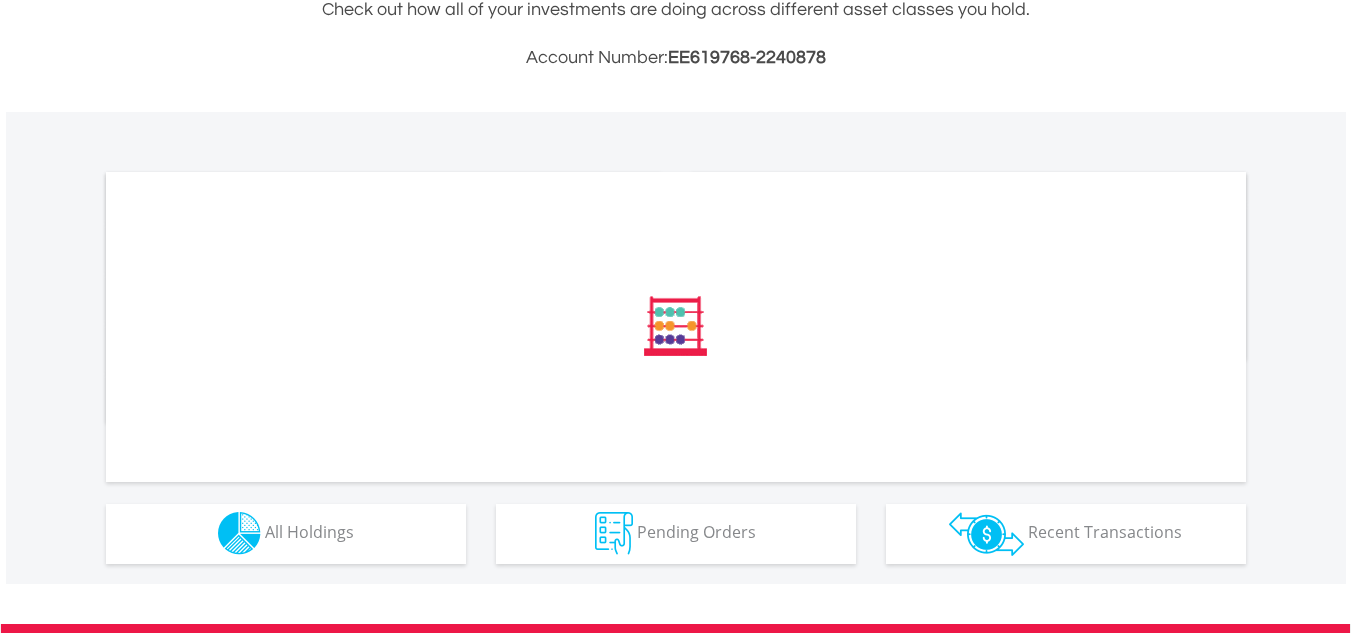 scroll, scrollTop: 600, scrollLeft: 0, axis: vertical 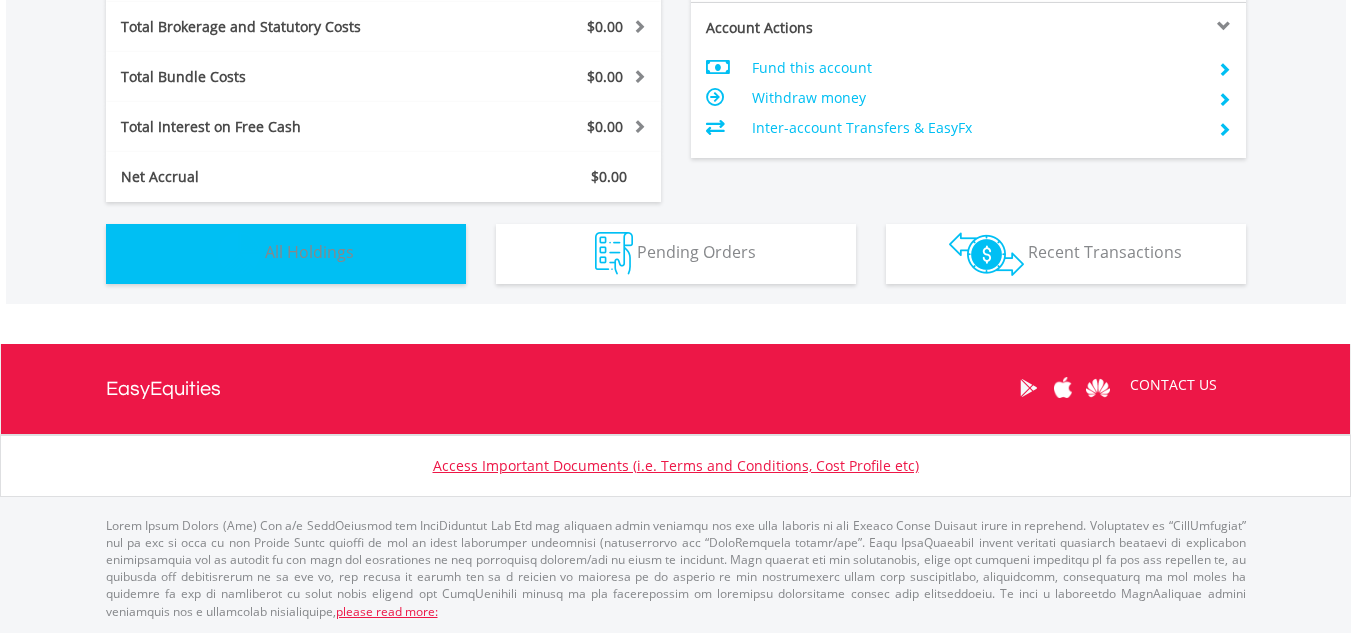 click on "All Holdings" at bounding box center [309, 252] 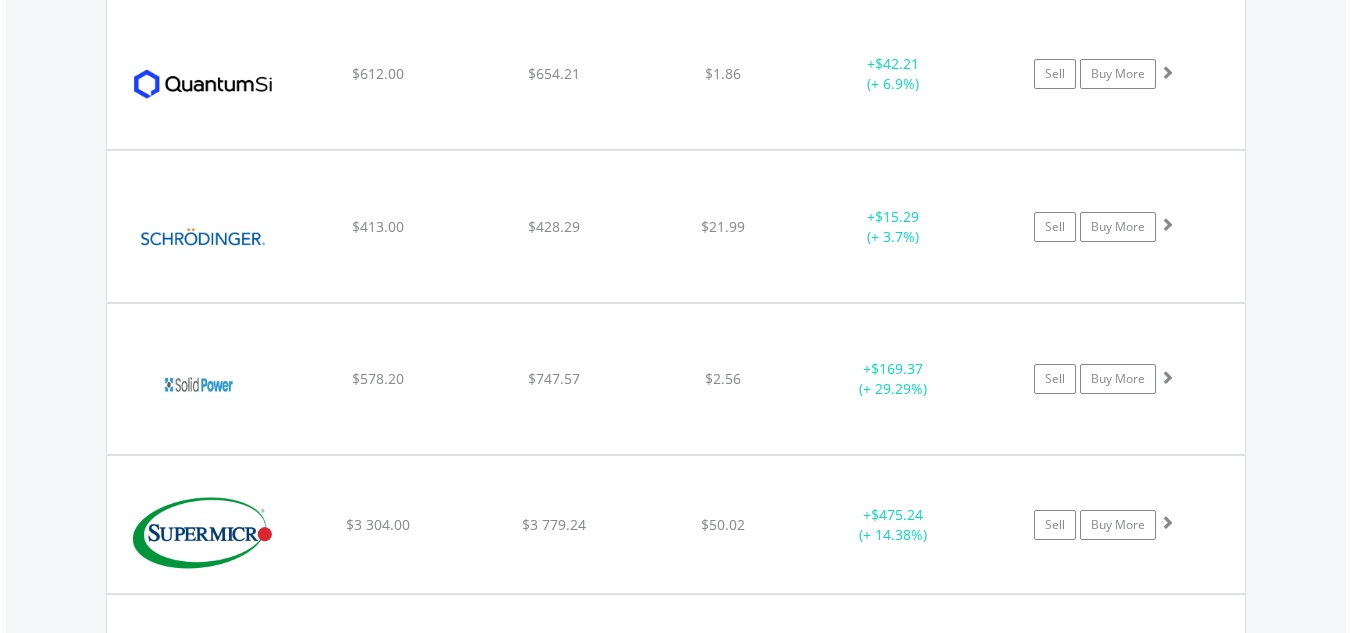 scroll, scrollTop: 1643, scrollLeft: 0, axis: vertical 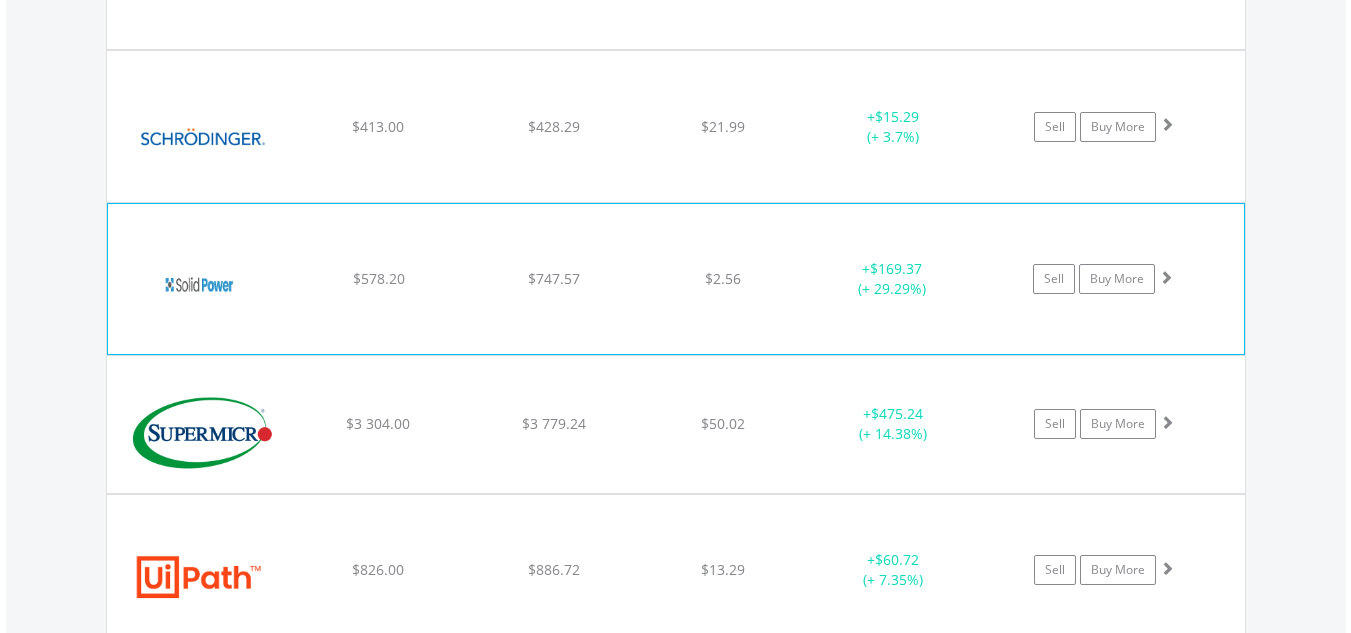 click on "$2.56" at bounding box center (723, -26) 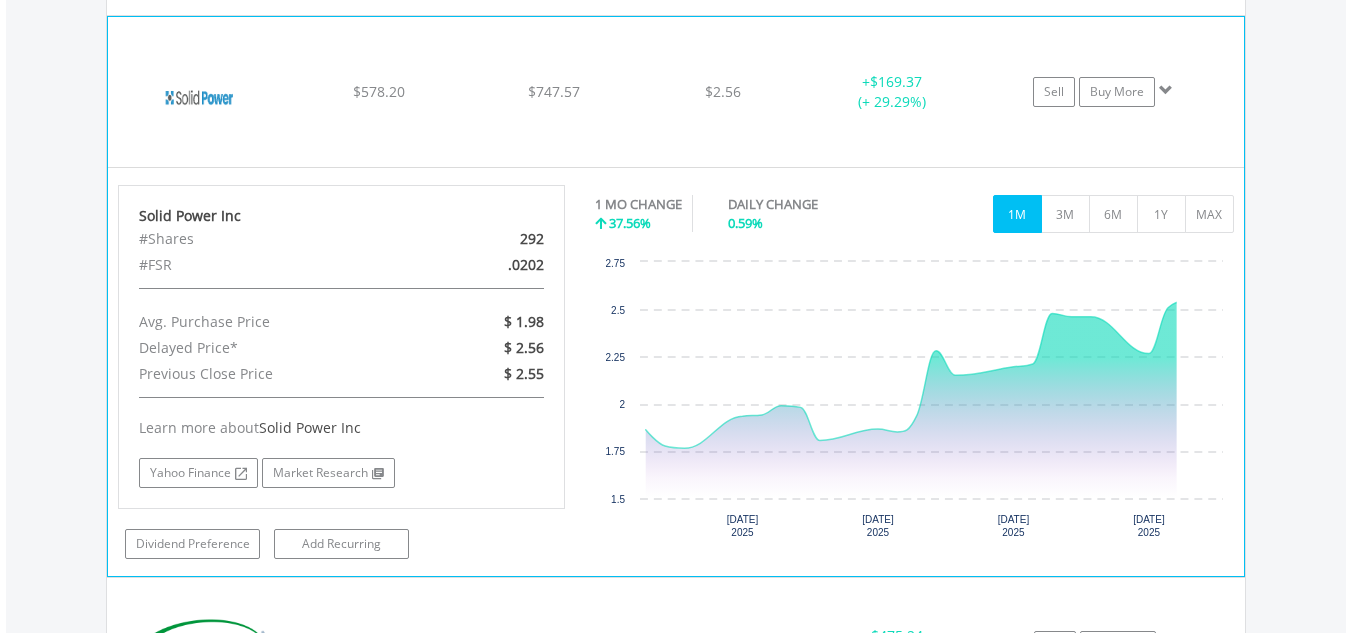 scroll, scrollTop: 1843, scrollLeft: 0, axis: vertical 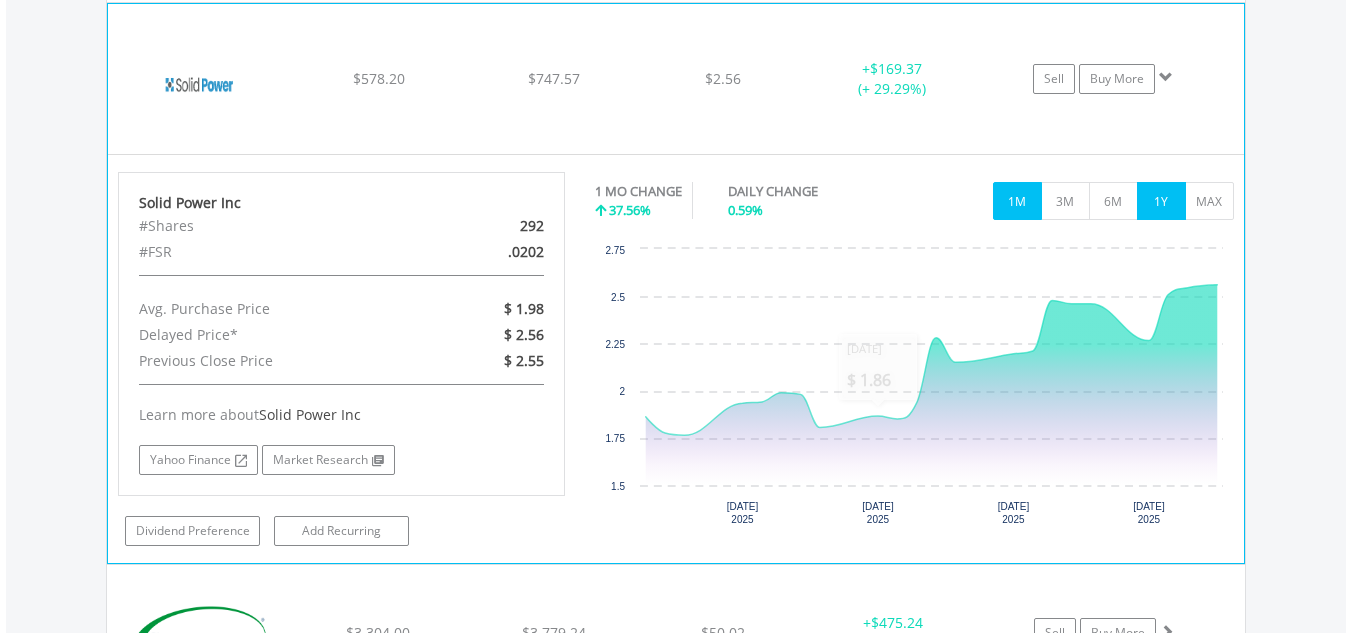 drag, startPoint x: 1173, startPoint y: 194, endPoint x: 1148, endPoint y: 213, distance: 31.400637 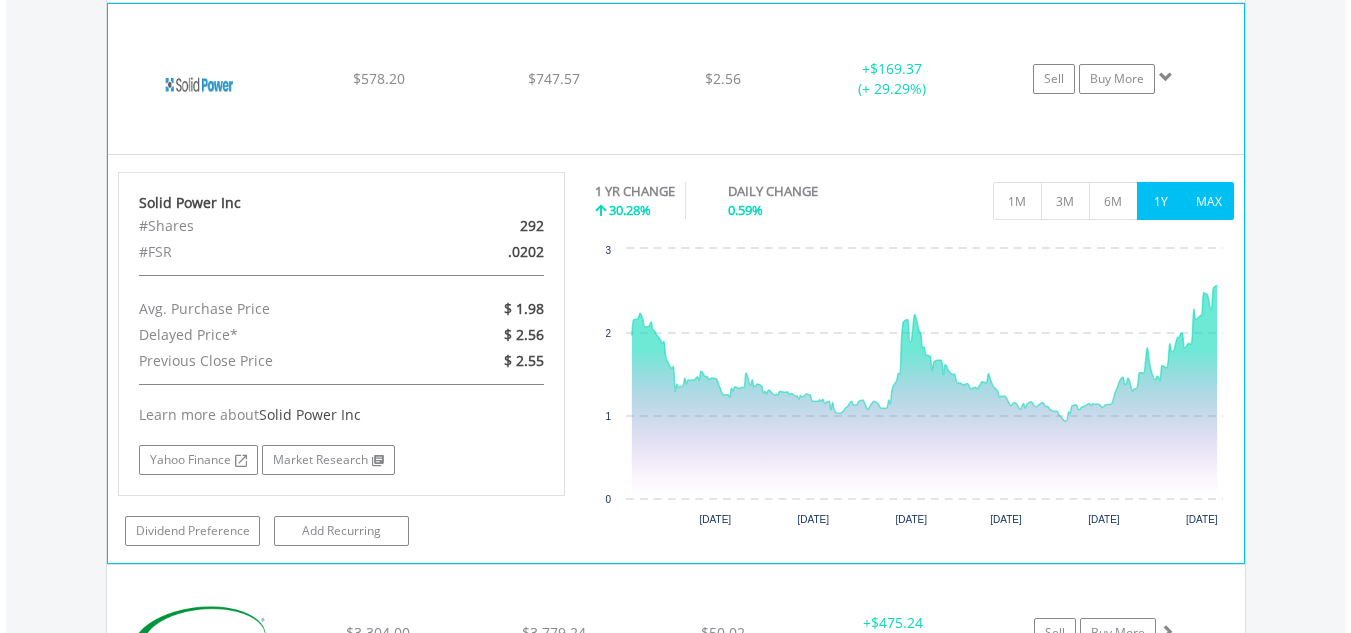 click on "MAX" at bounding box center (1209, 201) 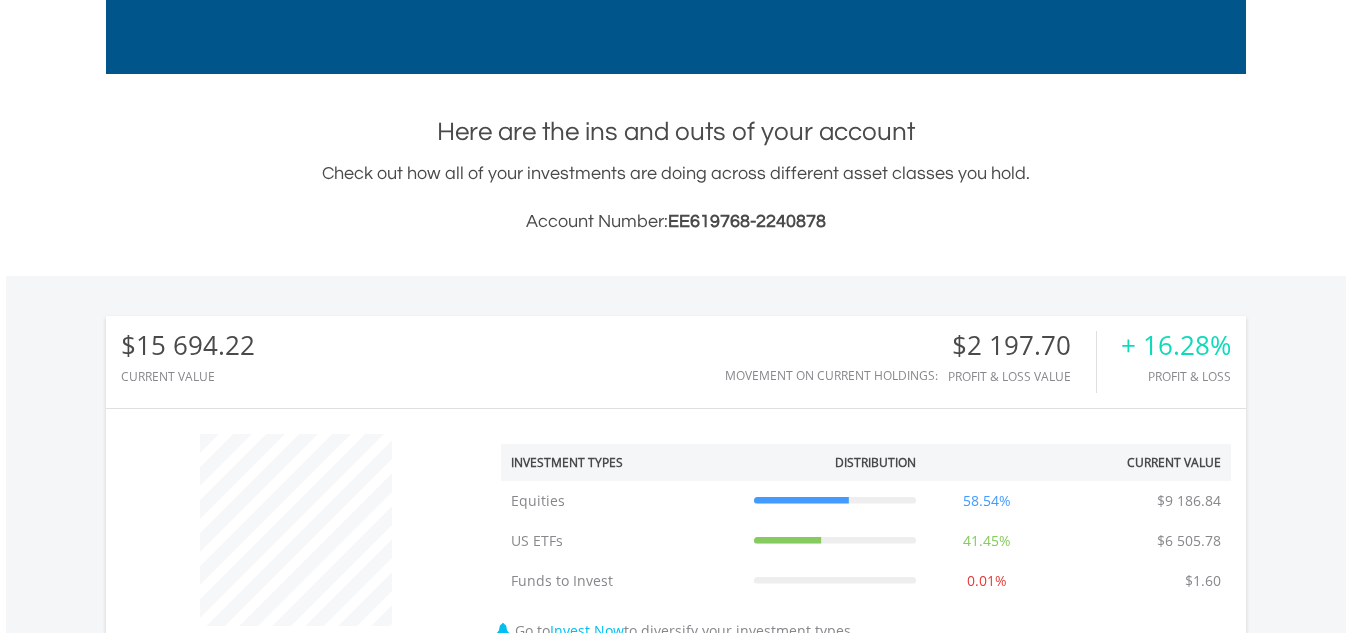 scroll, scrollTop: 0, scrollLeft: 0, axis: both 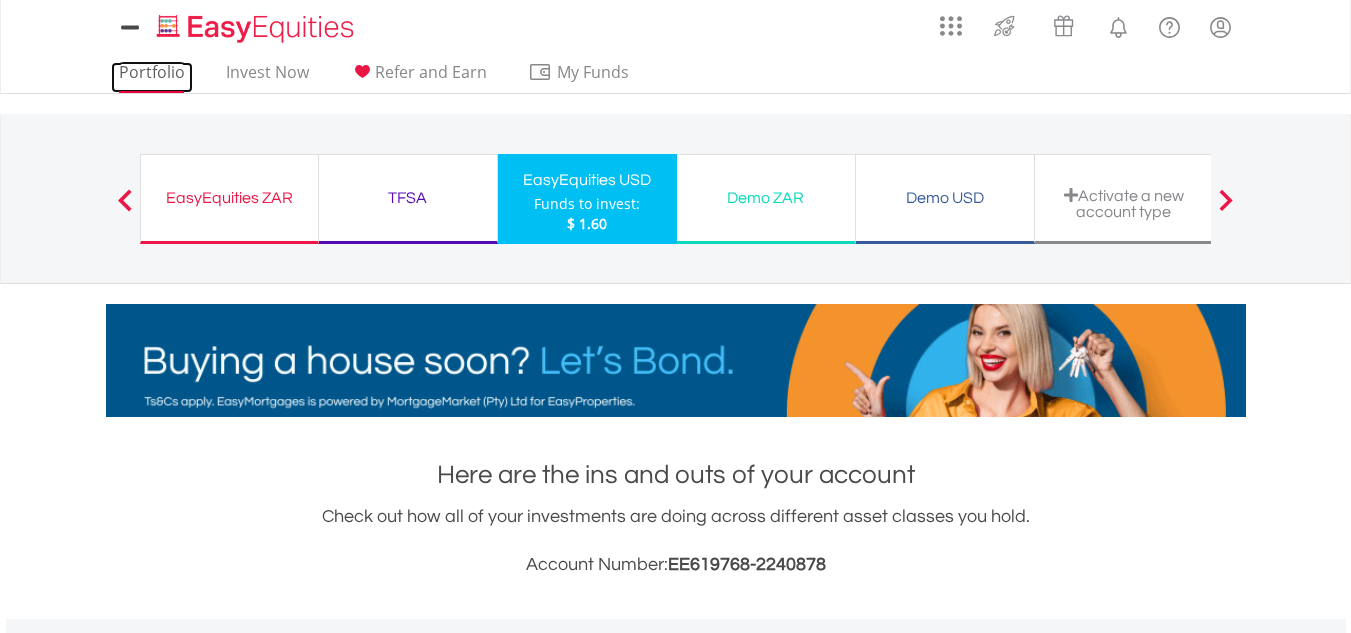 click on "Portfolio" at bounding box center [152, 77] 